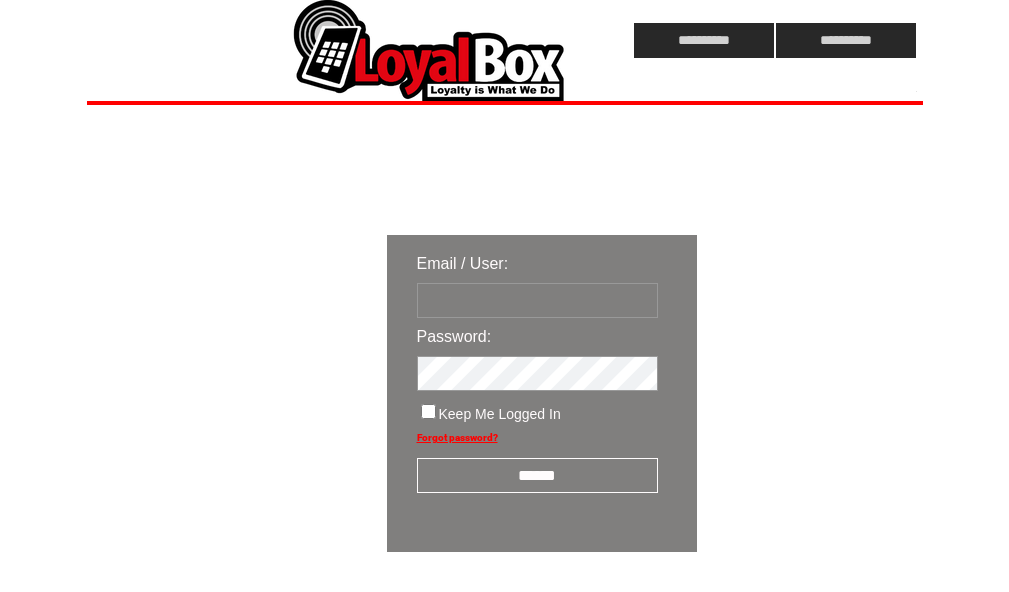 scroll, scrollTop: 0, scrollLeft: 0, axis: both 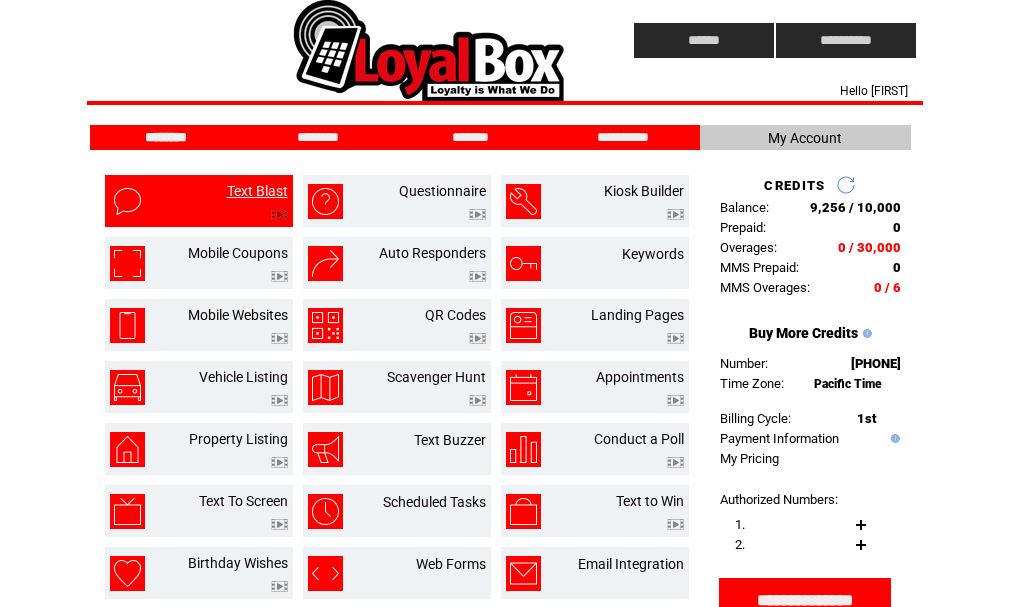 click on "Text Blast" at bounding box center (257, 191) 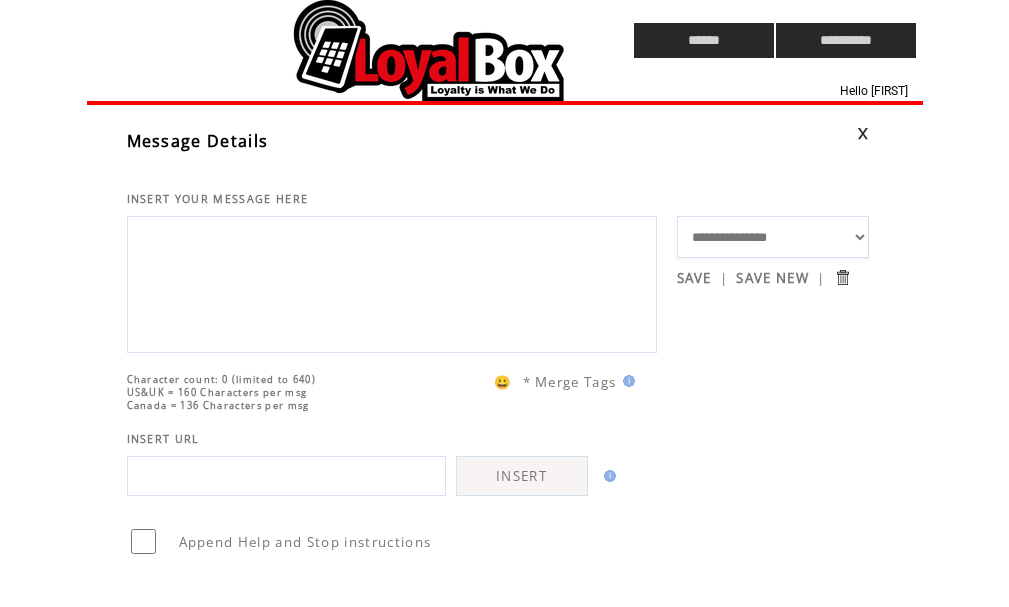 scroll, scrollTop: 0, scrollLeft: 0, axis: both 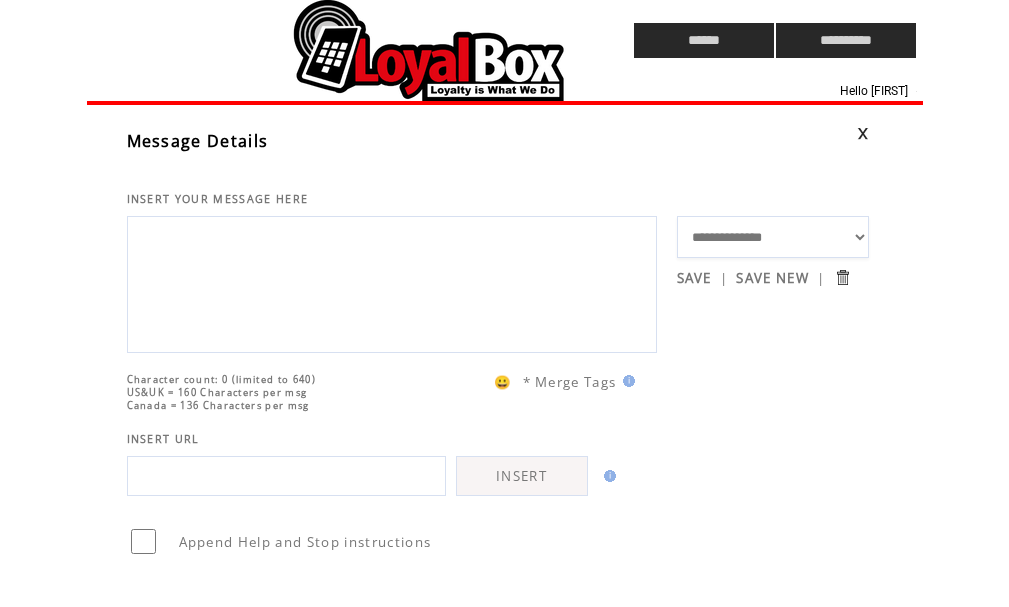 click on "**********" at bounding box center (773, 237) 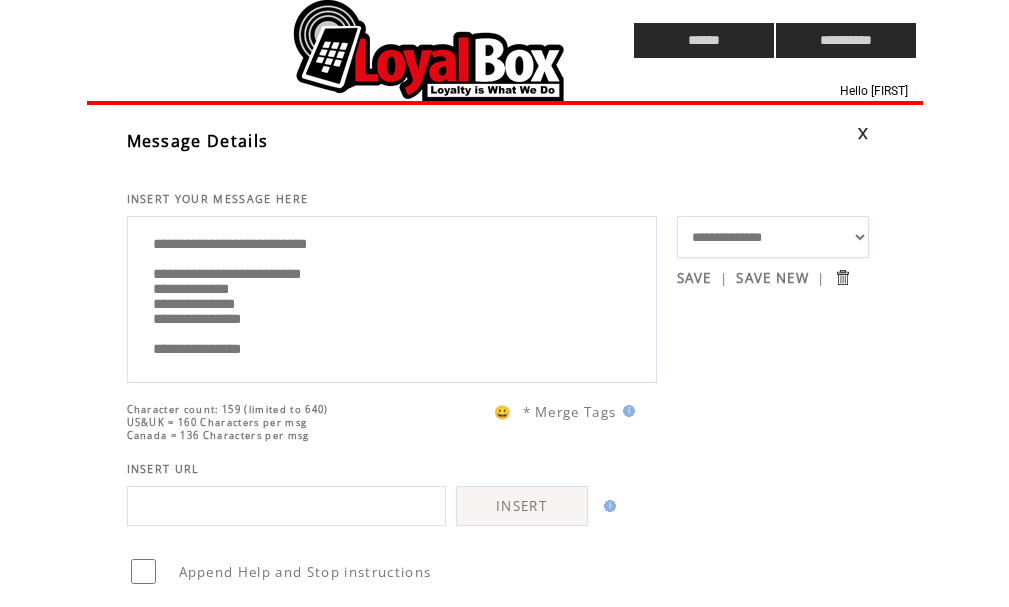 drag, startPoint x: 293, startPoint y: 286, endPoint x: 334, endPoint y: 279, distance: 41.59327 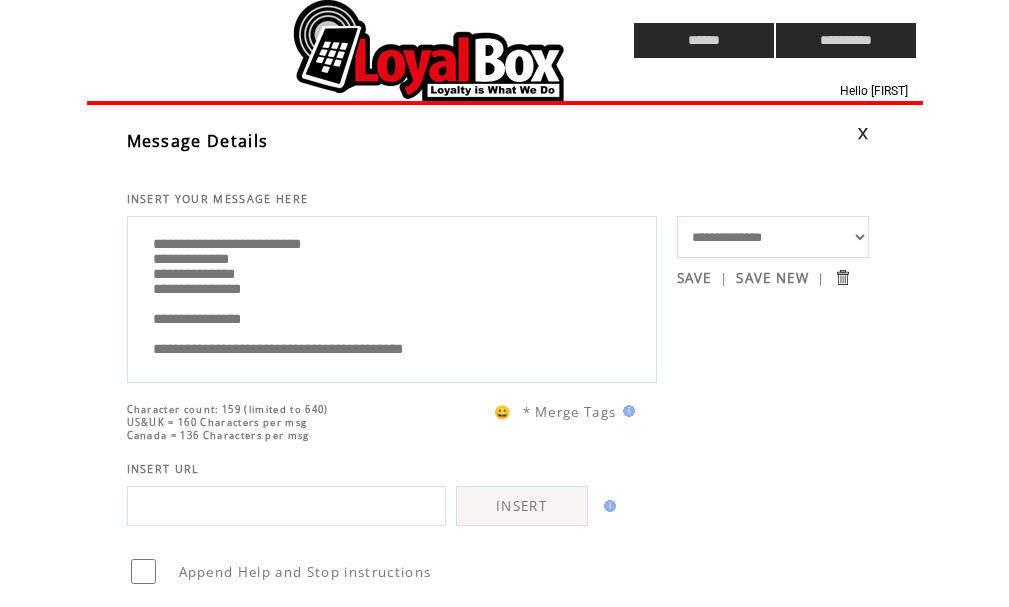 scroll, scrollTop: 80, scrollLeft: 0, axis: vertical 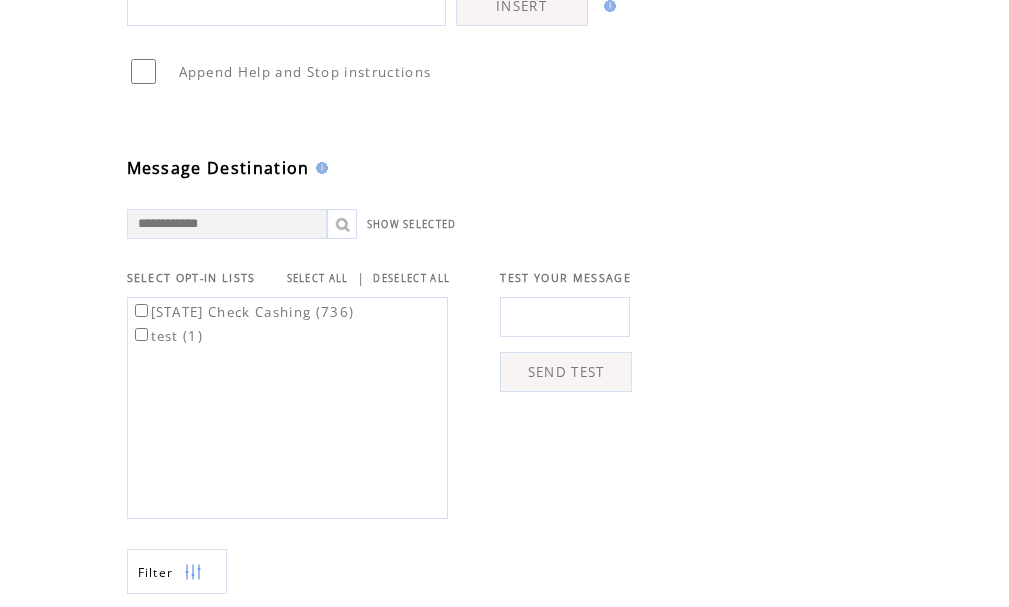 type on "**********" 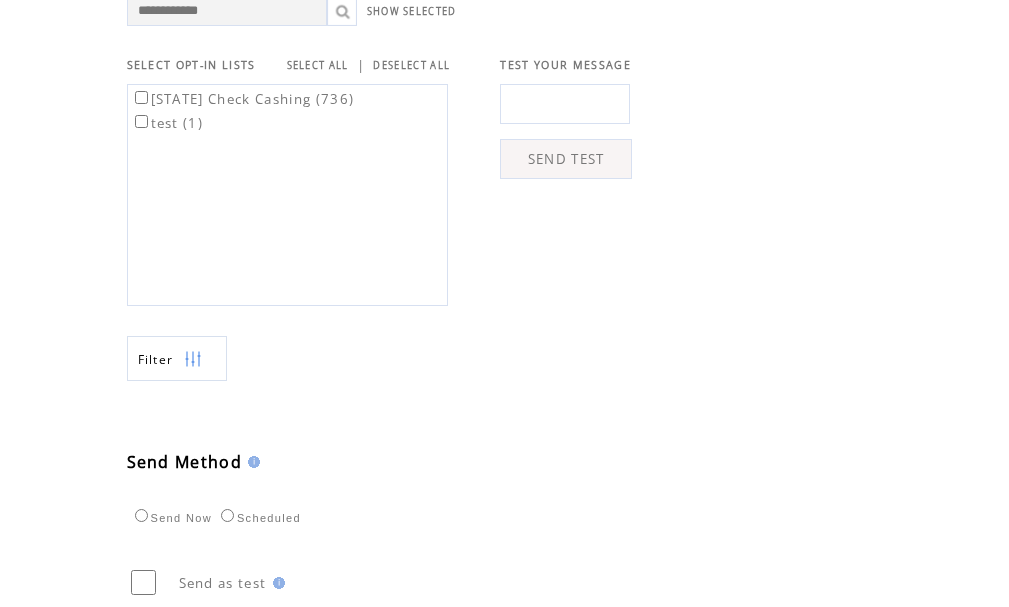 scroll, scrollTop: 864, scrollLeft: 0, axis: vertical 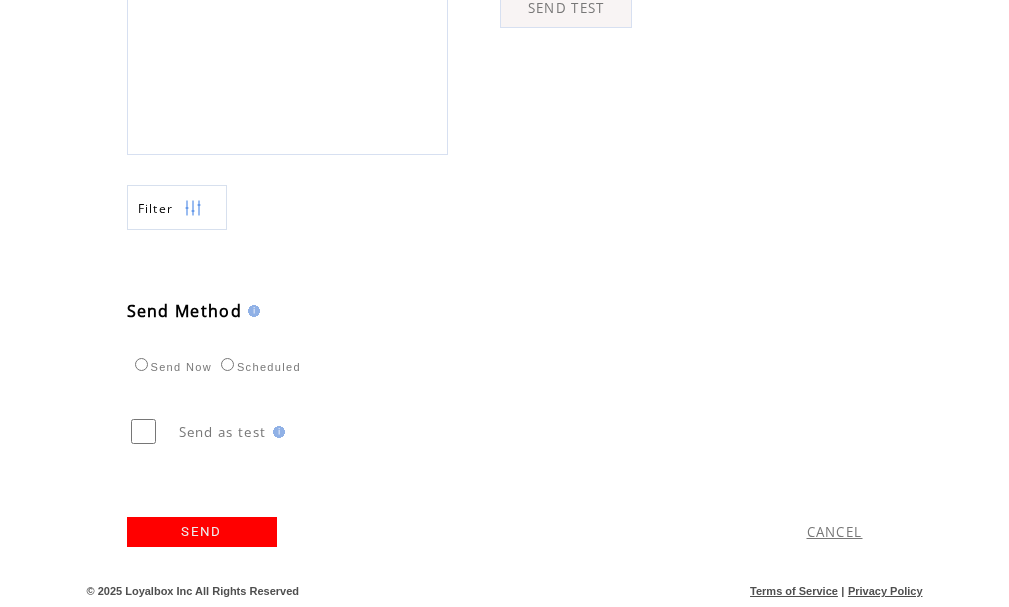 click on "SEND" at bounding box center (202, 532) 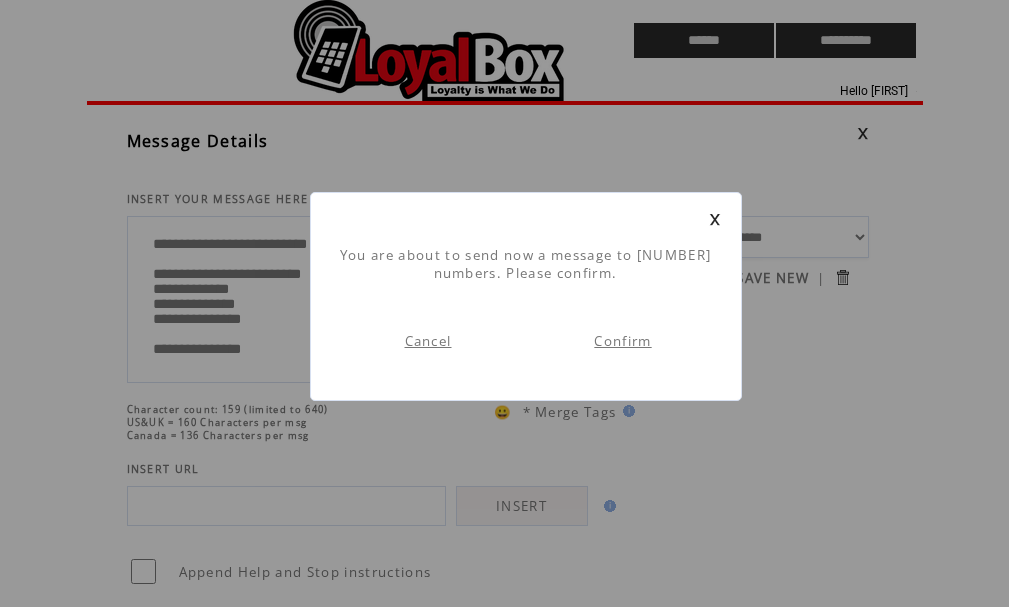 scroll, scrollTop: 1, scrollLeft: 0, axis: vertical 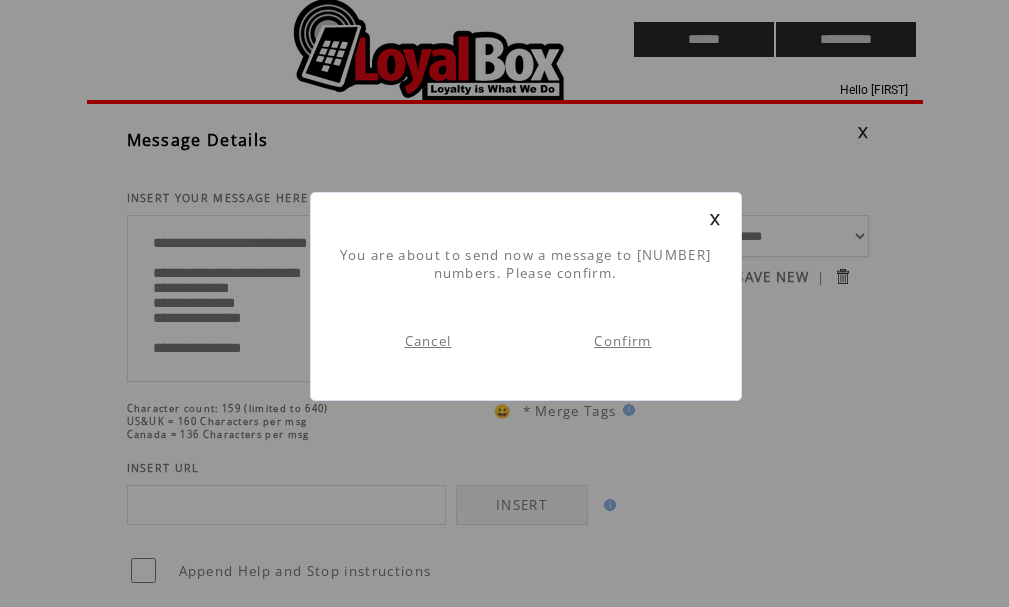 click on "Confirm" at bounding box center [622, 341] 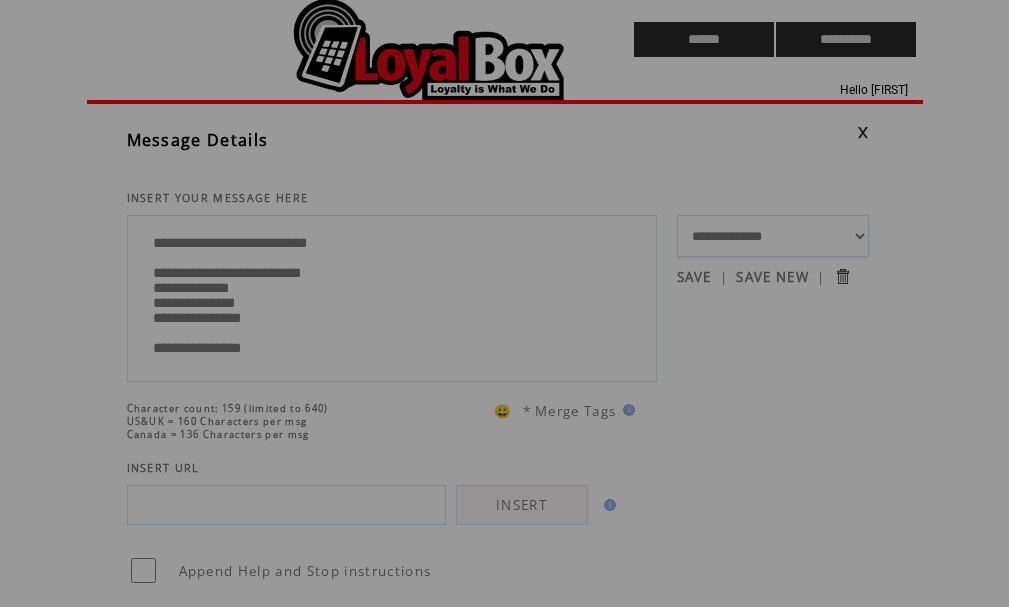 scroll, scrollTop: 0, scrollLeft: 0, axis: both 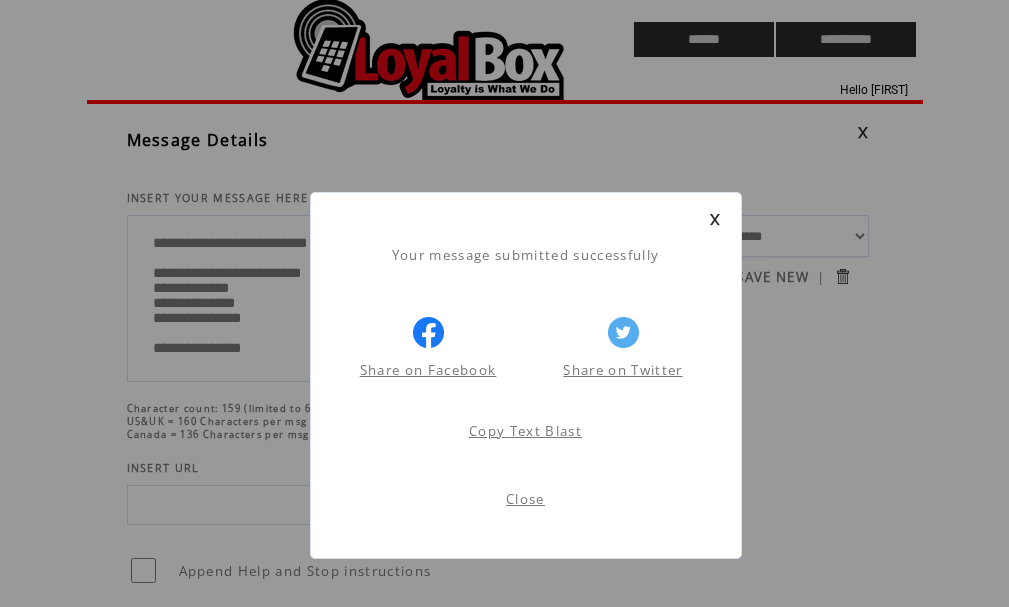 click on "Close" at bounding box center [525, 499] 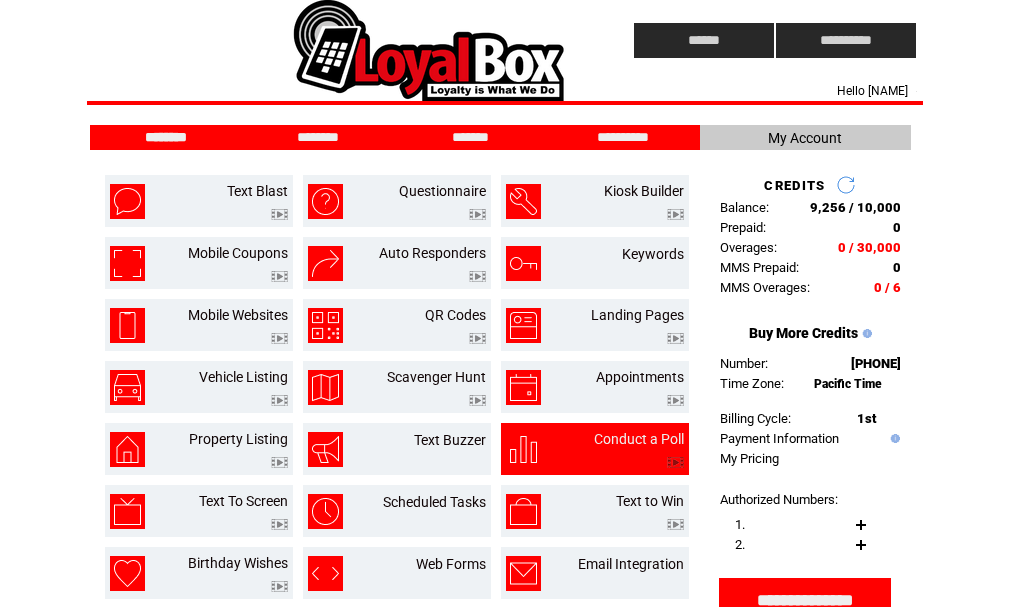 scroll, scrollTop: 0, scrollLeft: 0, axis: both 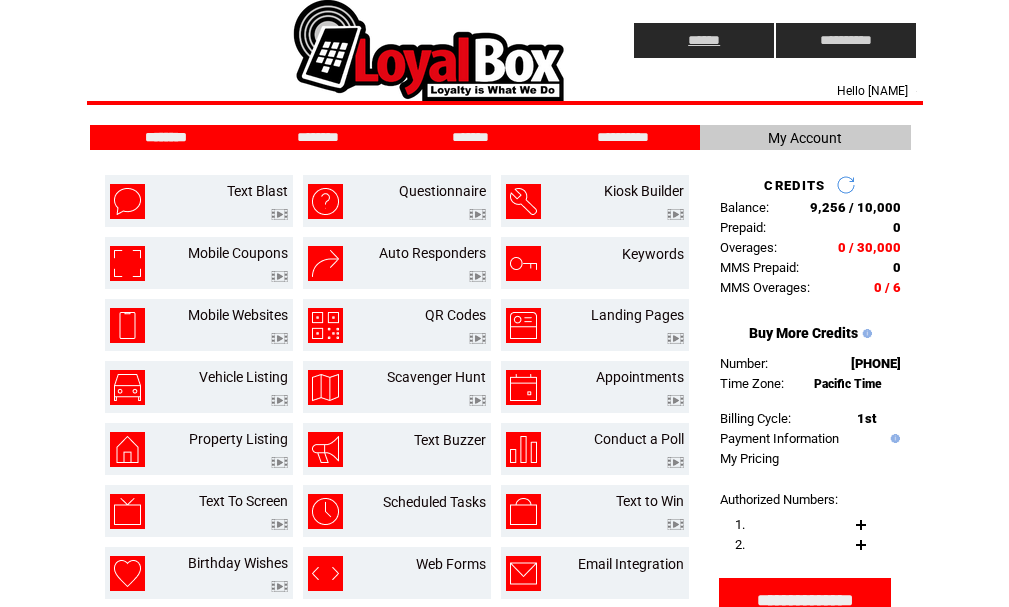 click on "******" at bounding box center (704, 40) 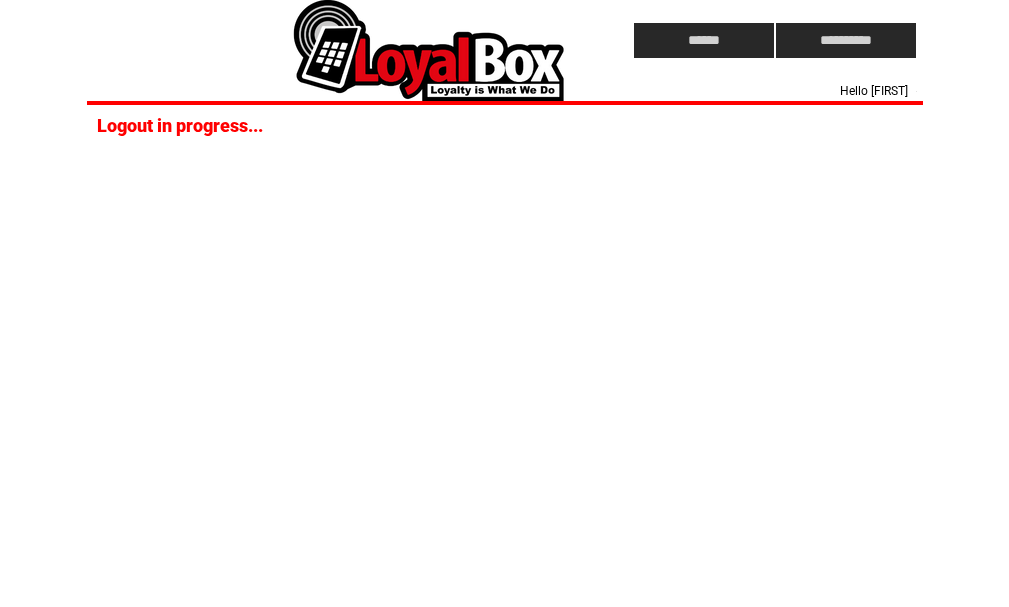 scroll, scrollTop: 0, scrollLeft: 0, axis: both 